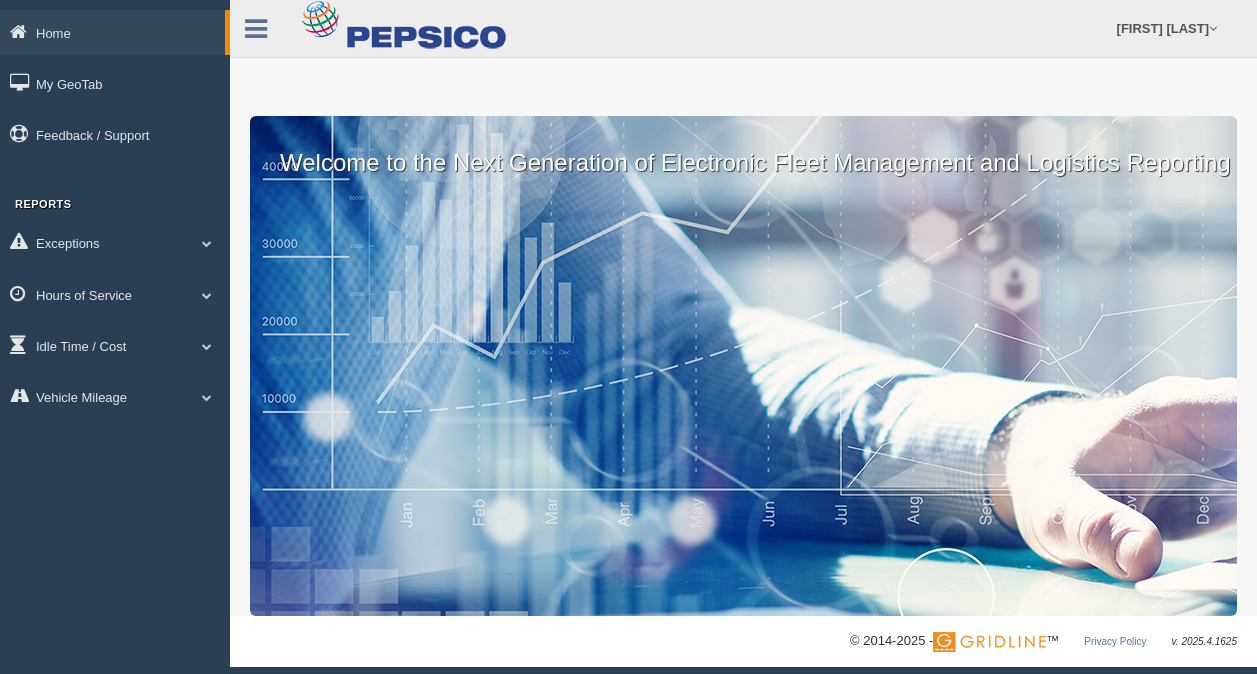 scroll, scrollTop: 0, scrollLeft: 0, axis: both 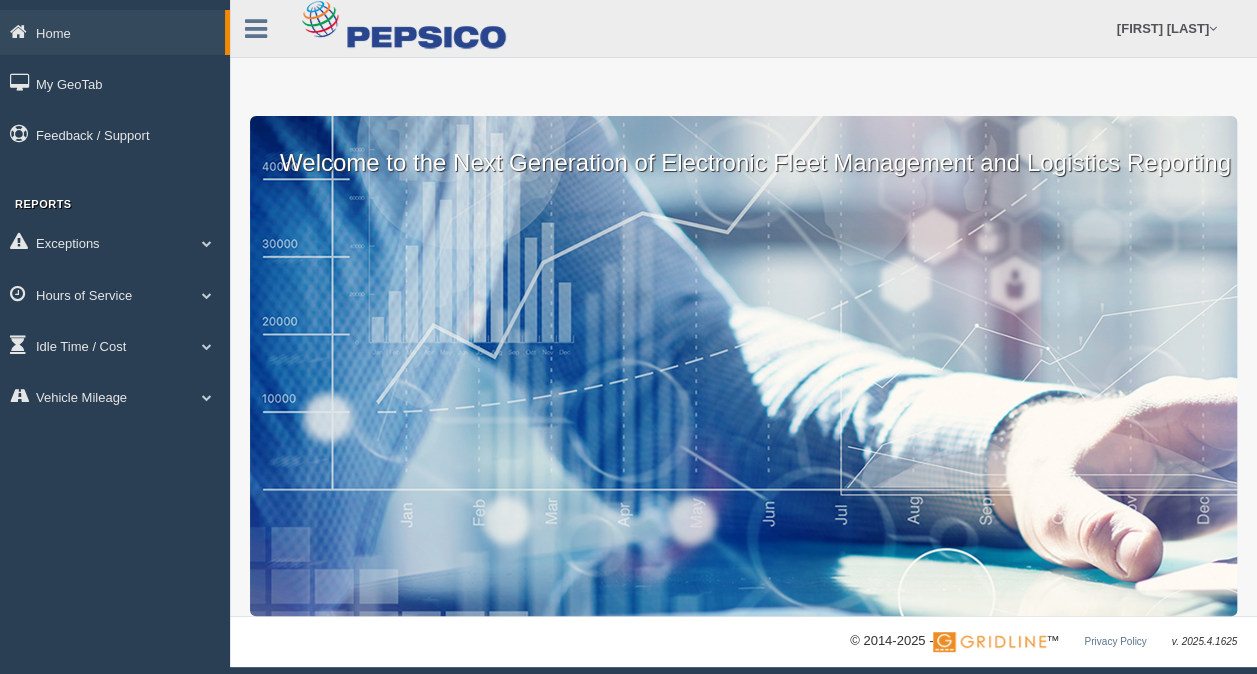 click at bounding box center [207, 243] 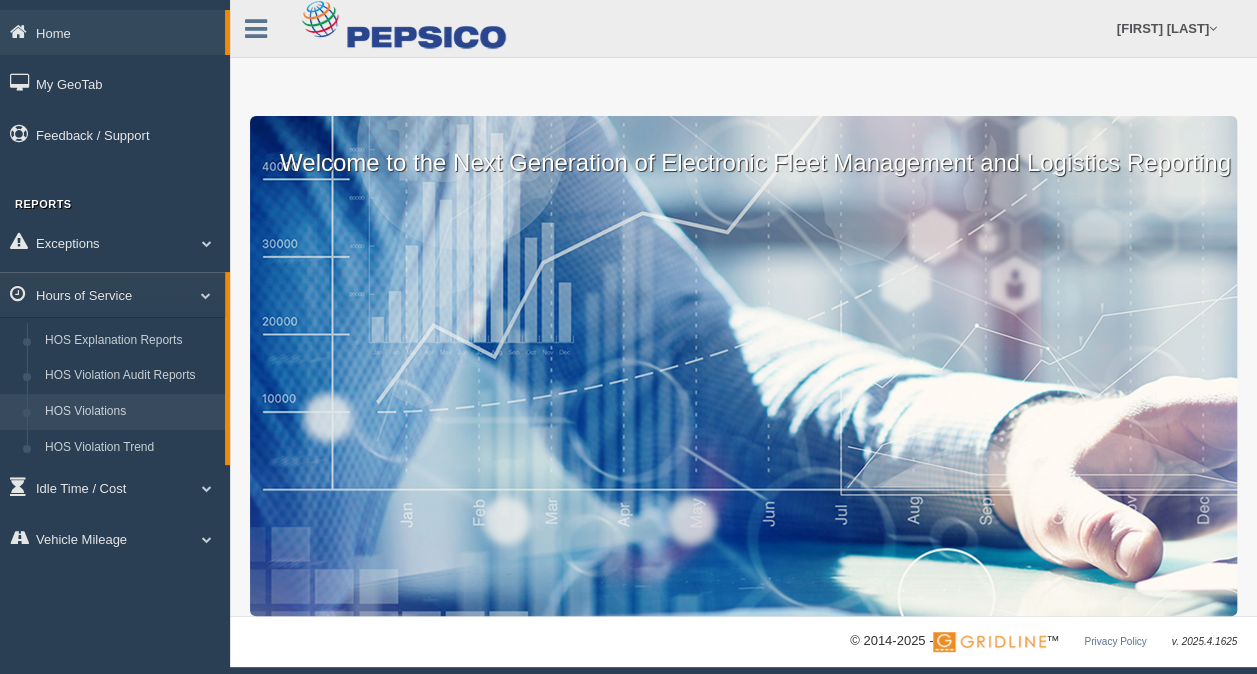 click on "HOS Violations" at bounding box center [130, 412] 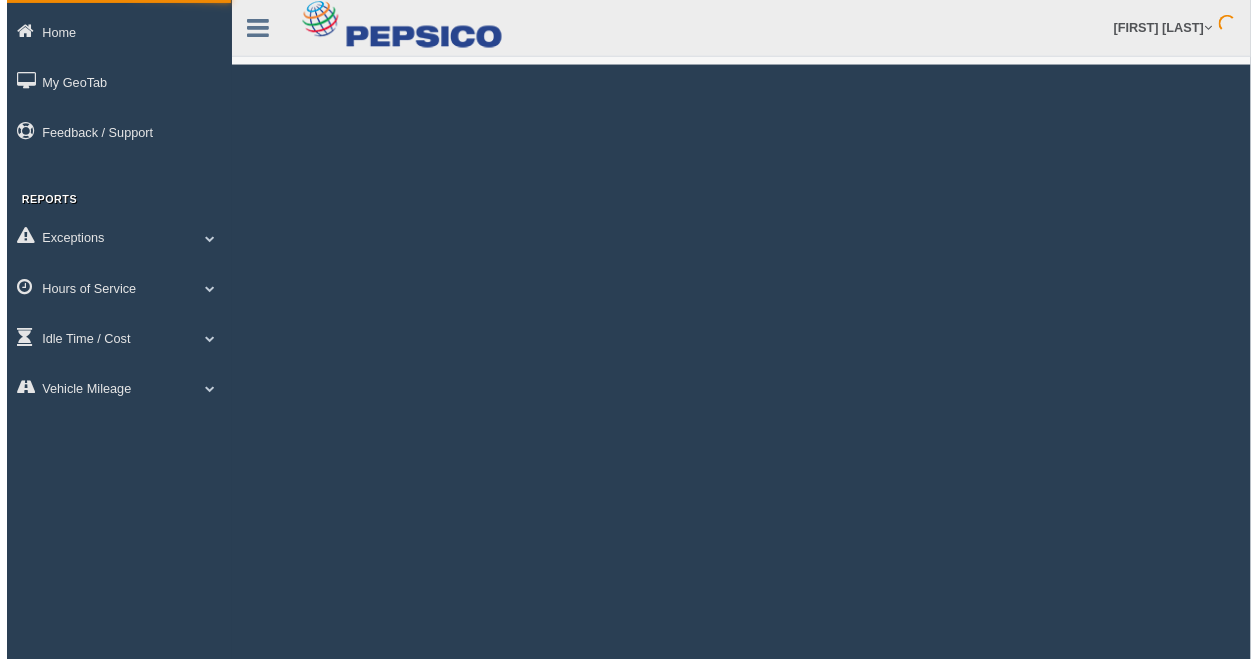 scroll, scrollTop: 0, scrollLeft: 0, axis: both 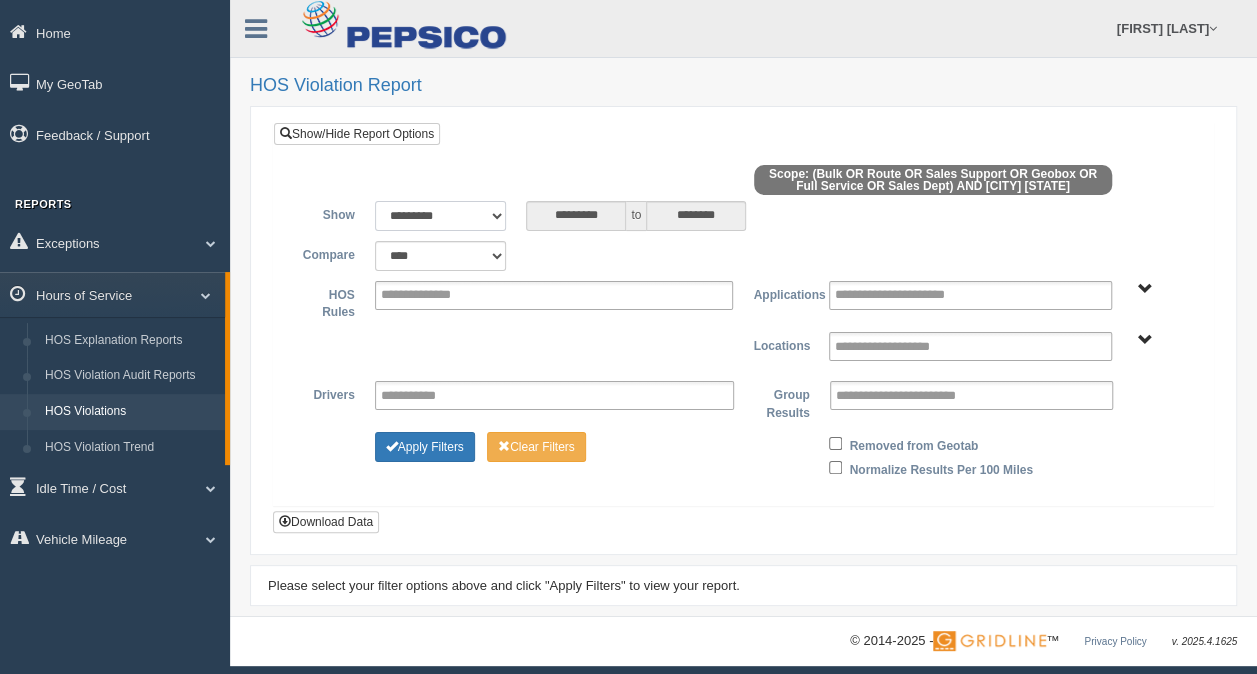 click on "**********" at bounding box center (441, 216) 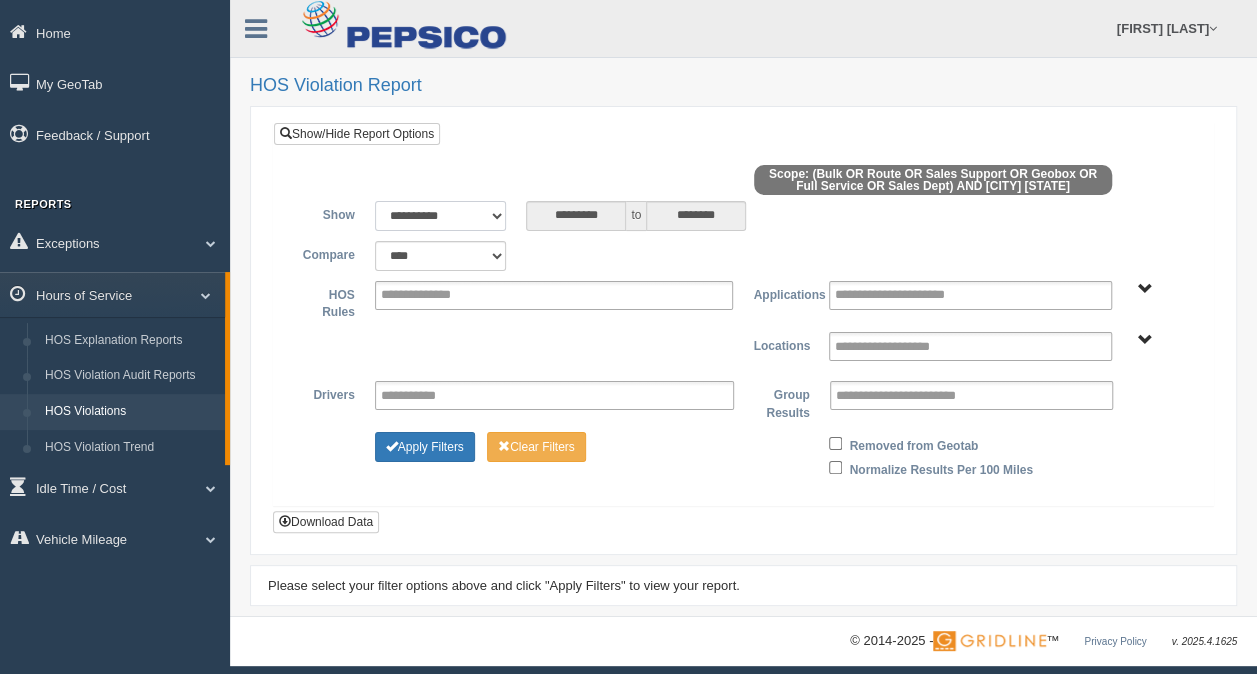 click on "**********" at bounding box center [441, 216] 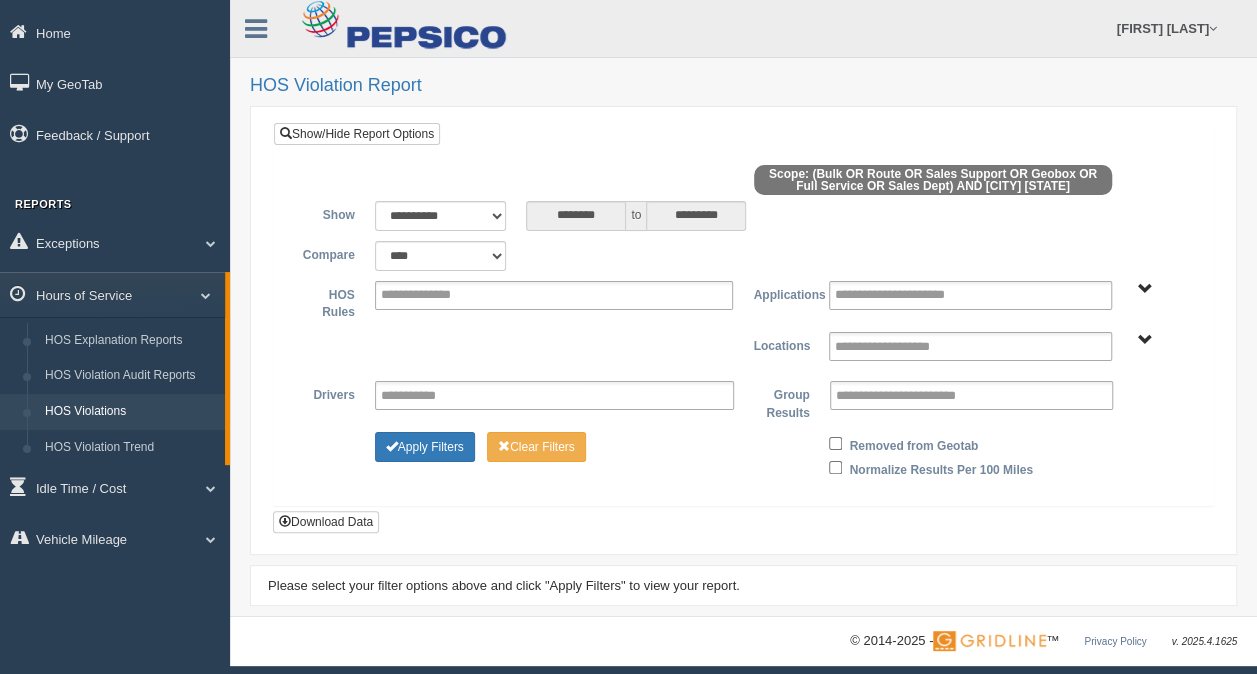click on "[CITY] [STATE]" at bounding box center (1144, 340) 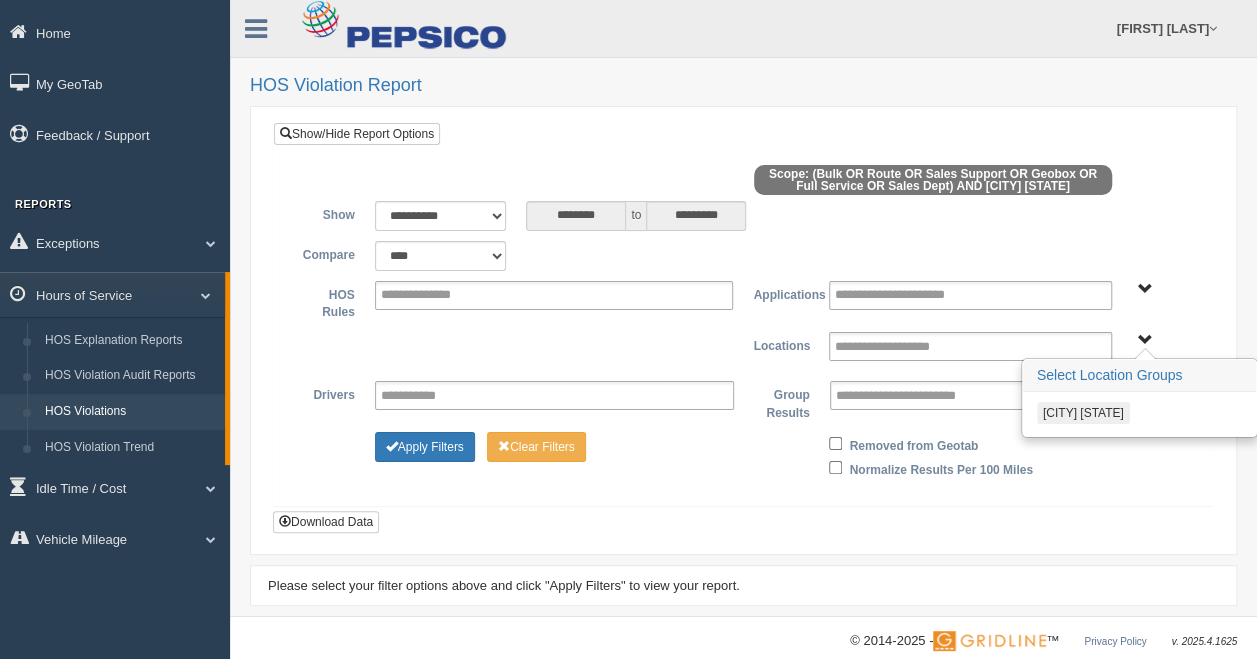 click on "[CITY] [STATE]" at bounding box center [1083, 413] 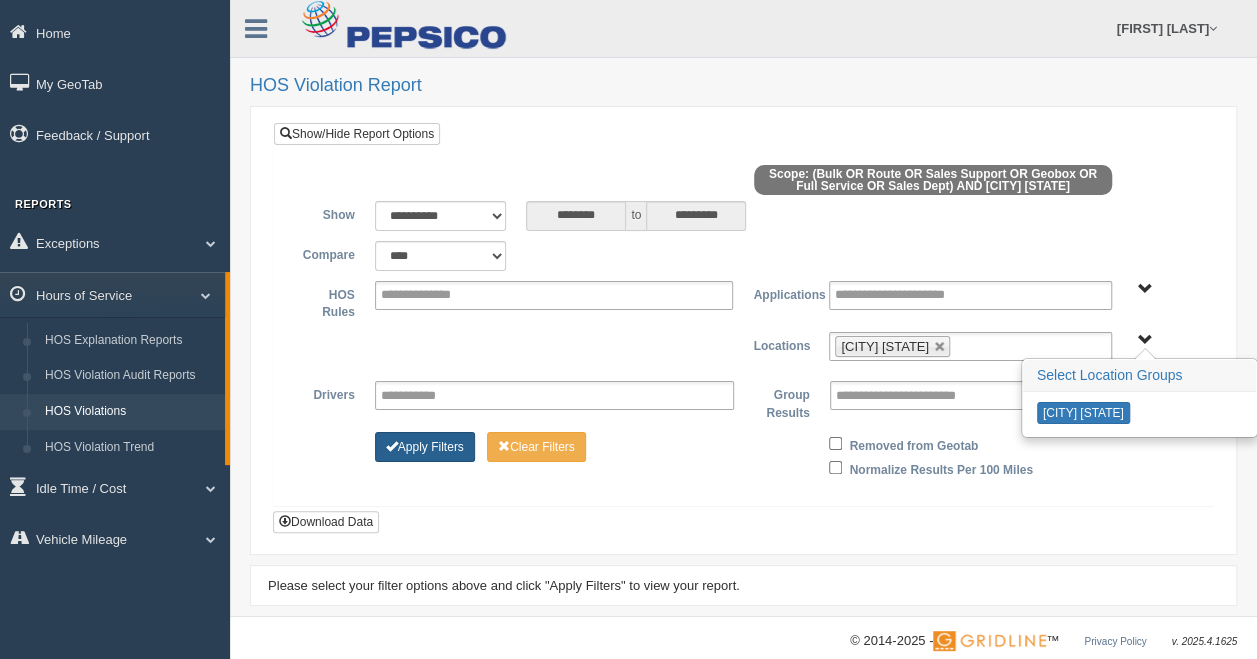 click on "Apply Filters" at bounding box center [425, 447] 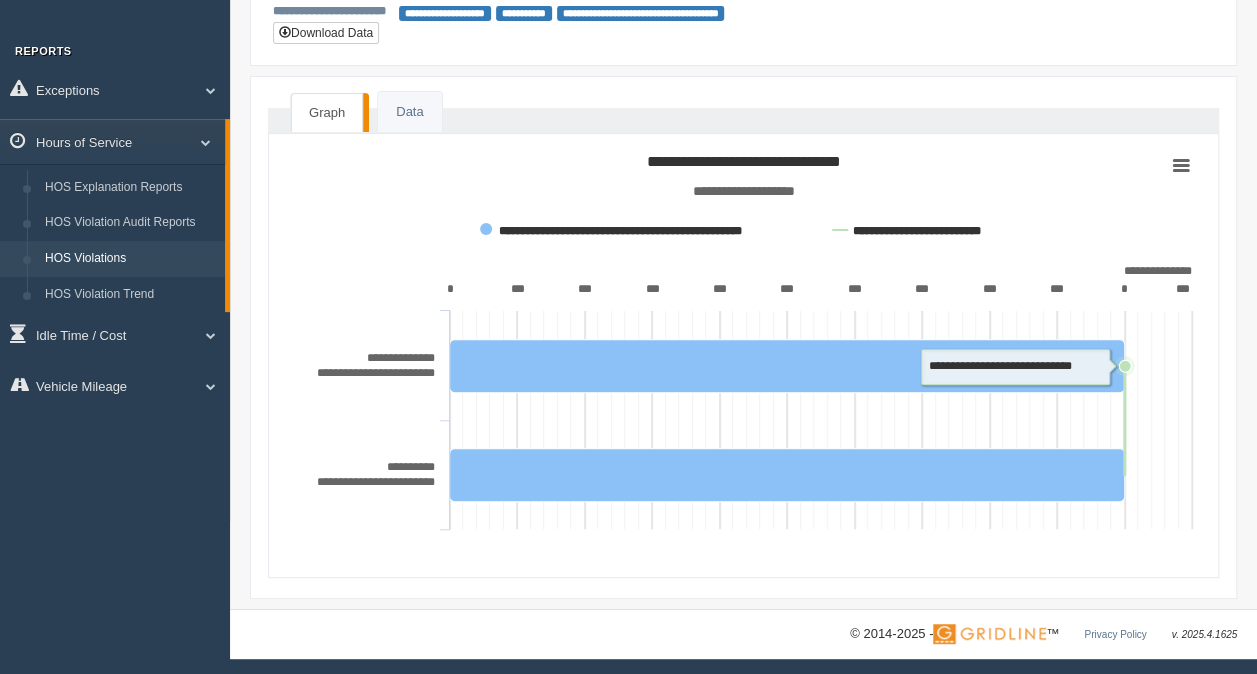 scroll, scrollTop: 154, scrollLeft: 0, axis: vertical 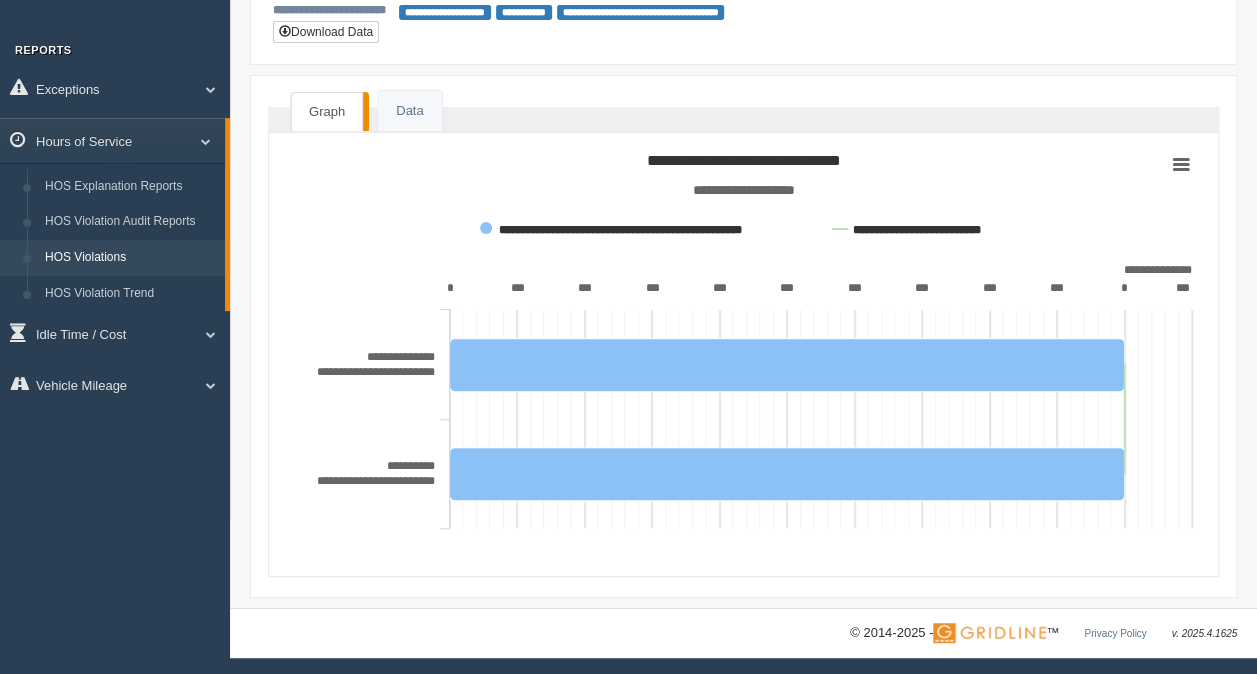 click on "**********" at bounding box center (401, 357) 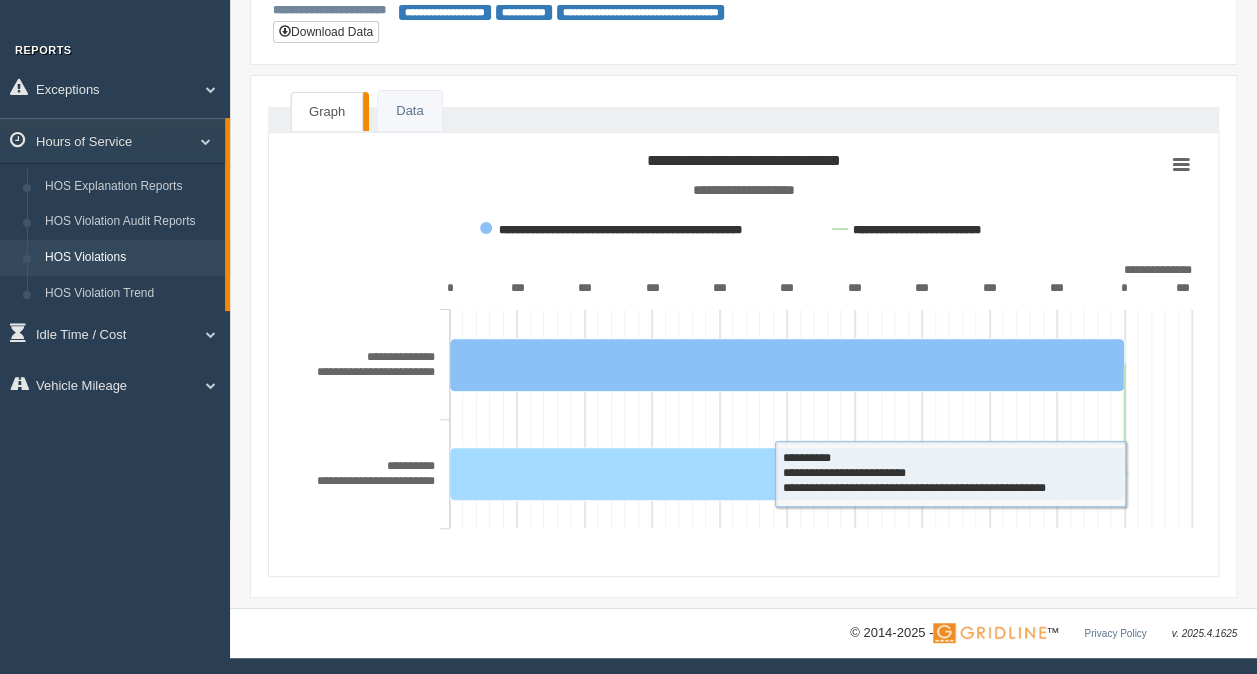 click at bounding box center [787, 473] 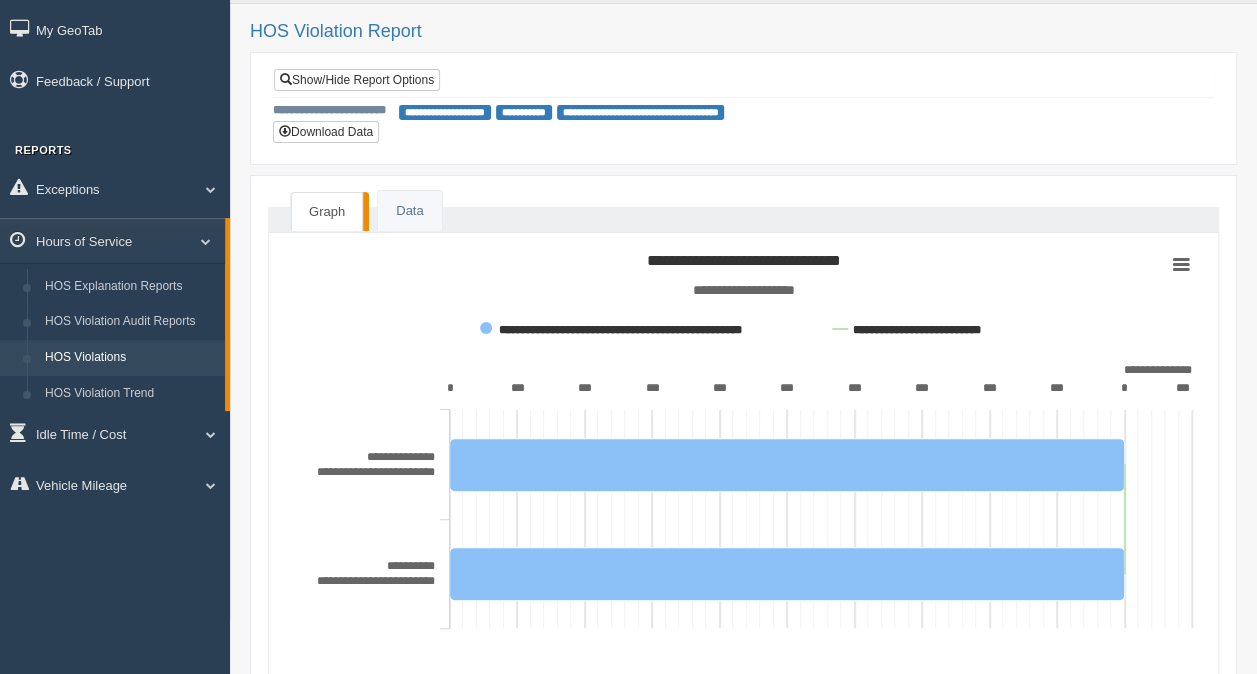 scroll, scrollTop: 154, scrollLeft: 0, axis: vertical 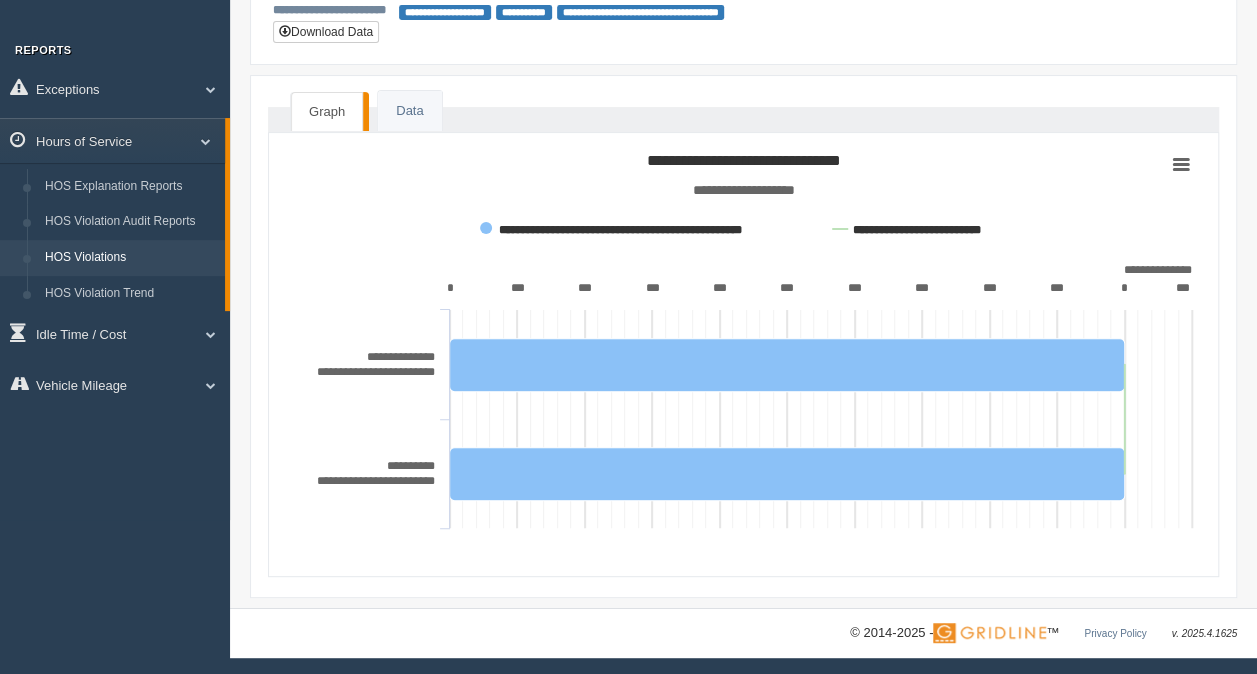 click on "**********" at bounding box center (401, 357) 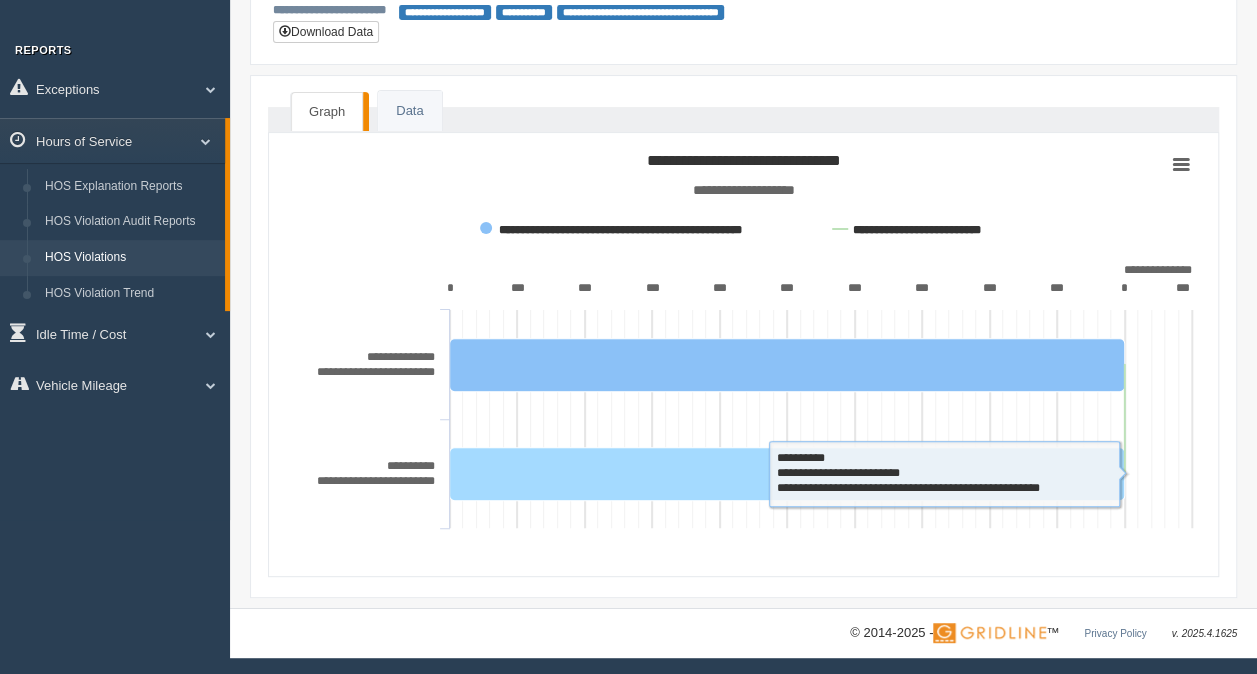 click at bounding box center [787, 473] 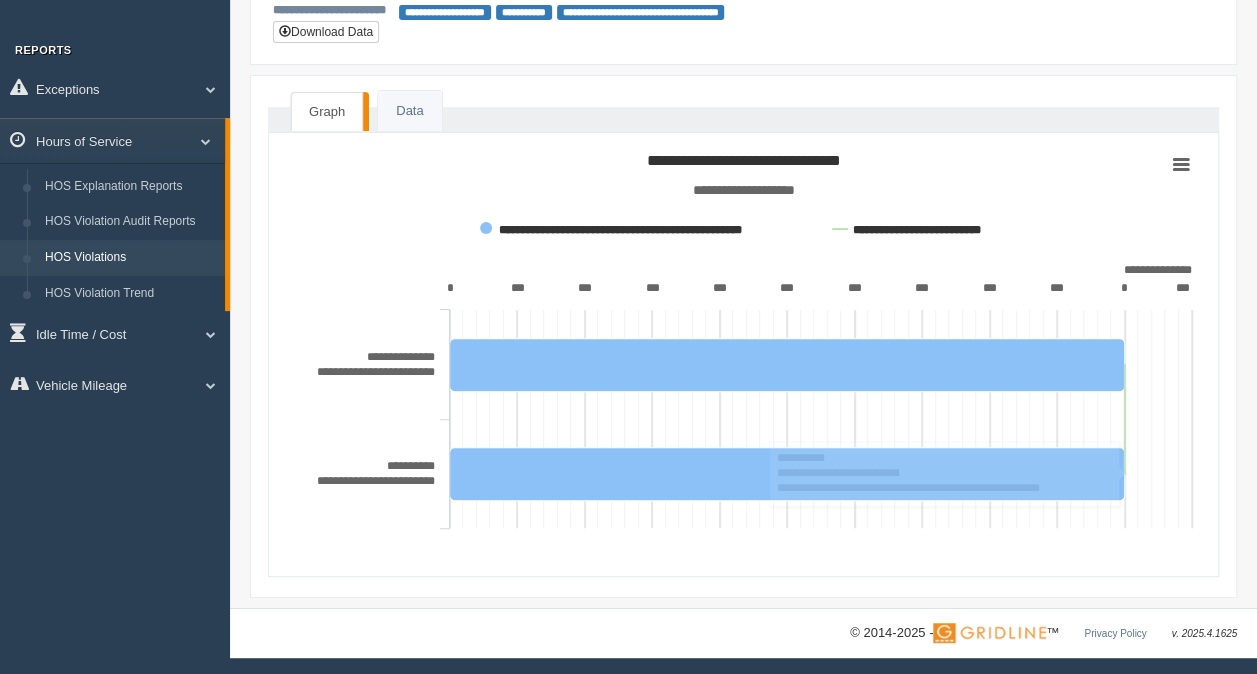 click on "**********" at bounding box center (376, 372) 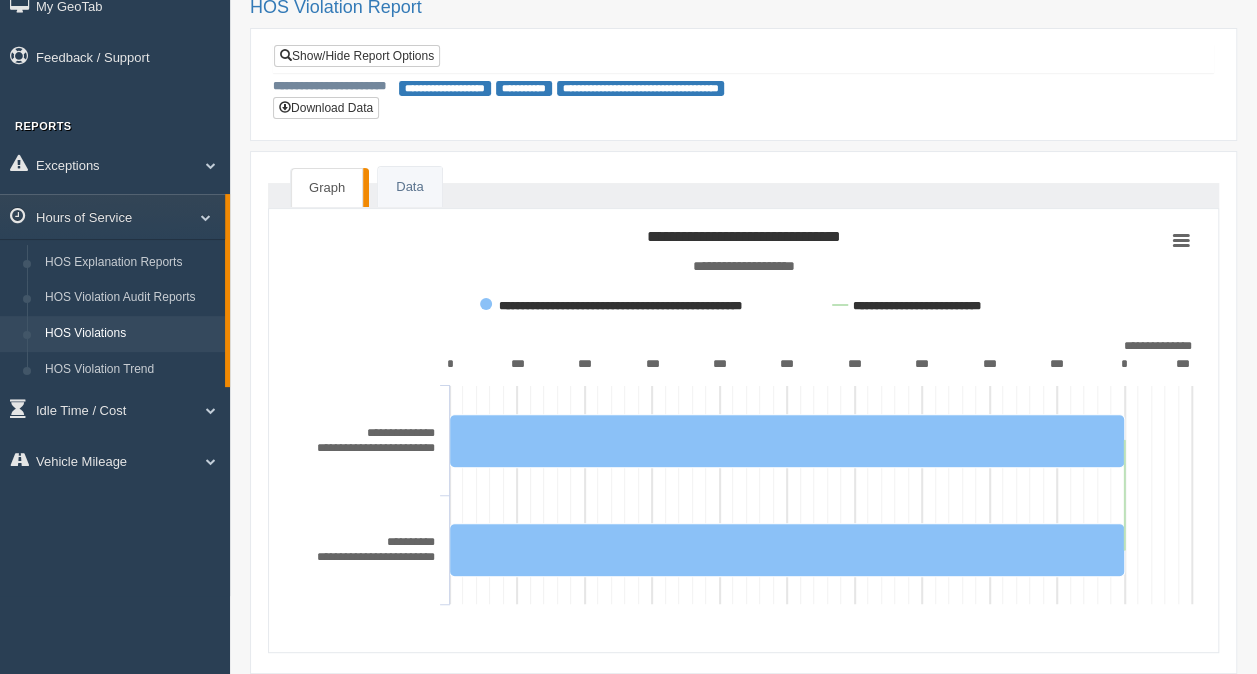 scroll, scrollTop: 0, scrollLeft: 0, axis: both 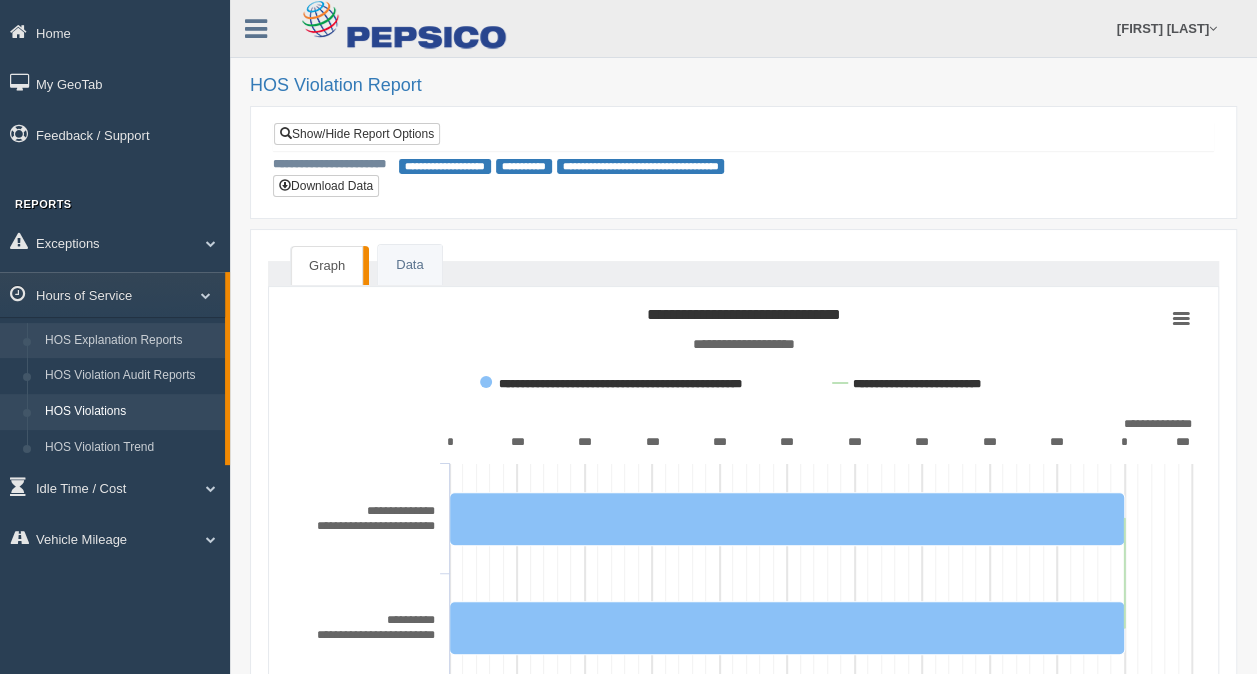 click on "HOS Explanation Reports" at bounding box center [130, 341] 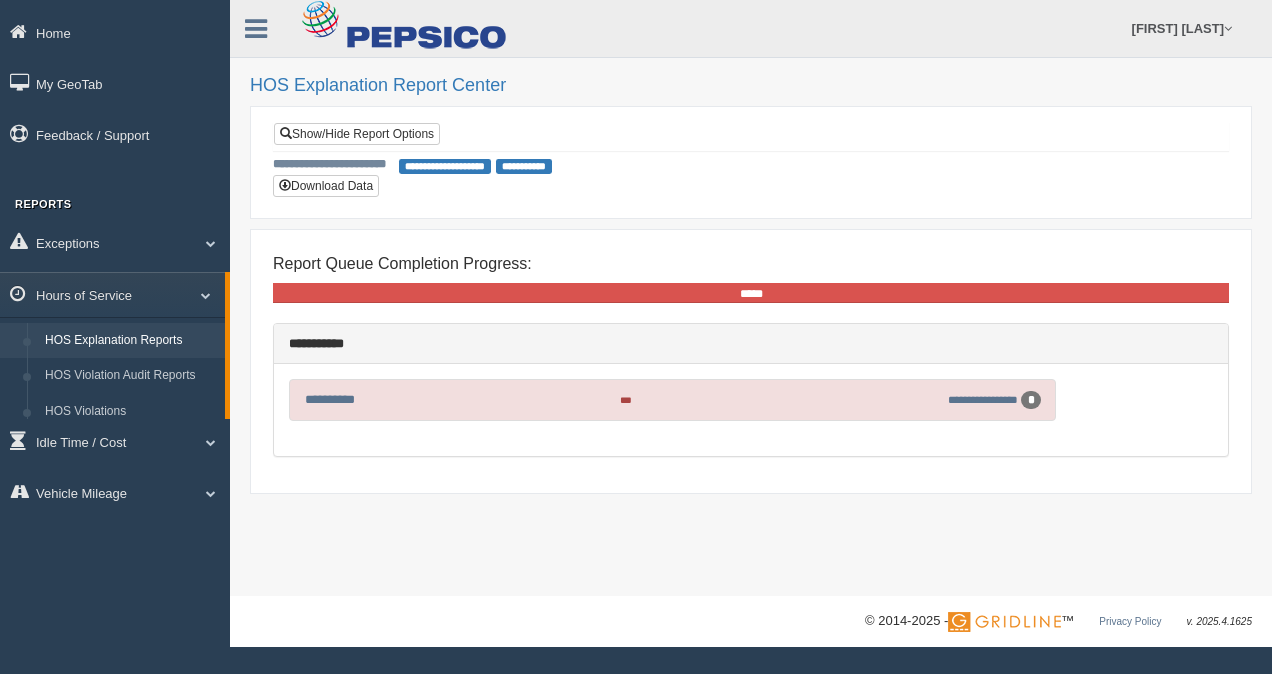 scroll, scrollTop: 0, scrollLeft: 0, axis: both 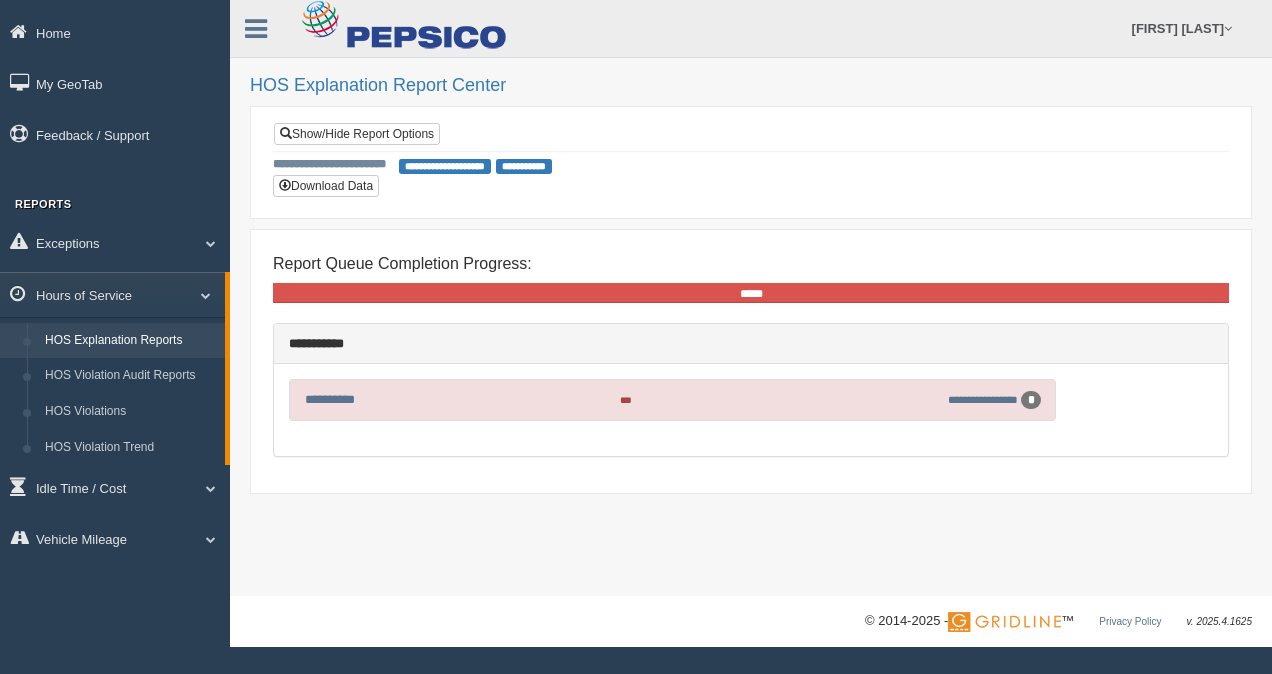 click on "HOS Explanation Reports" at bounding box center [130, 341] 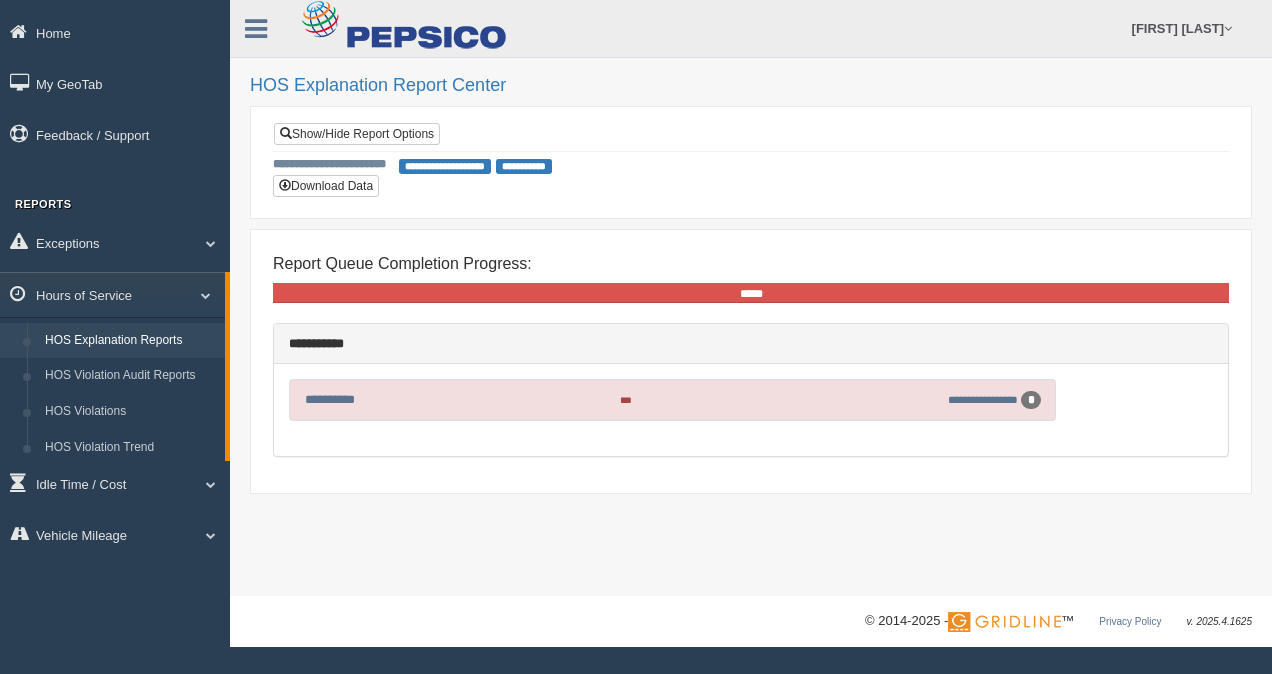 scroll, scrollTop: 0, scrollLeft: 0, axis: both 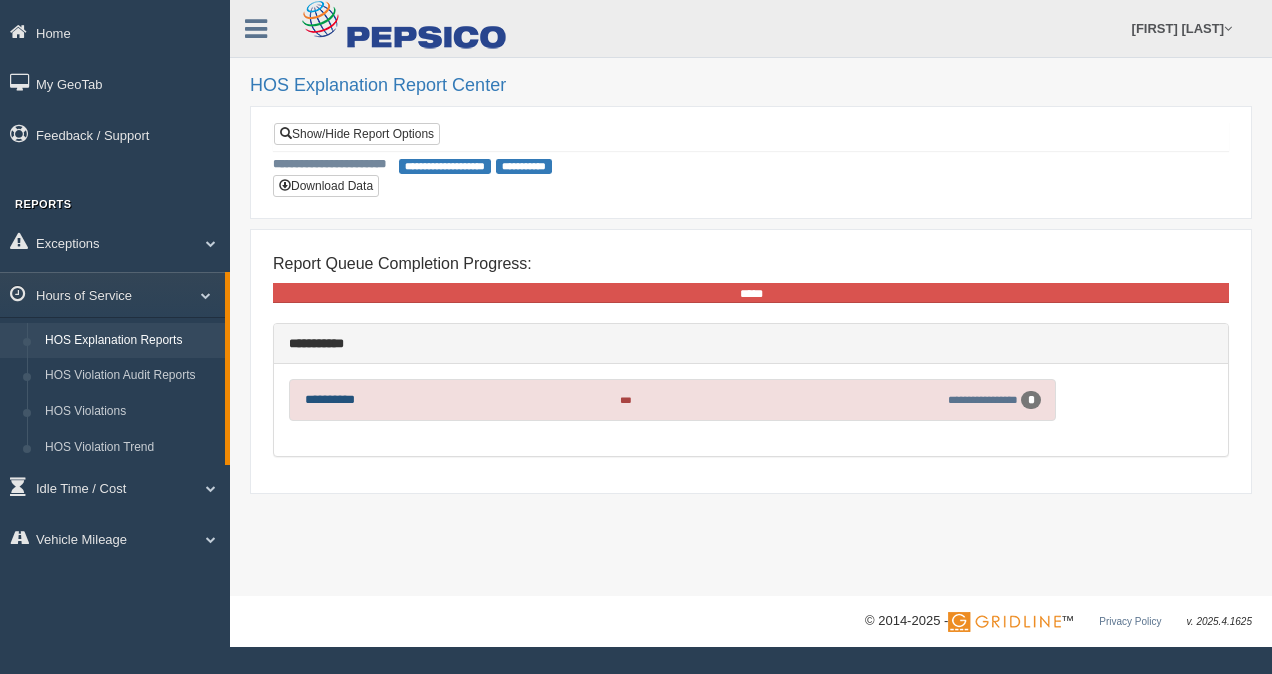 click on "**********" at bounding box center (330, 399) 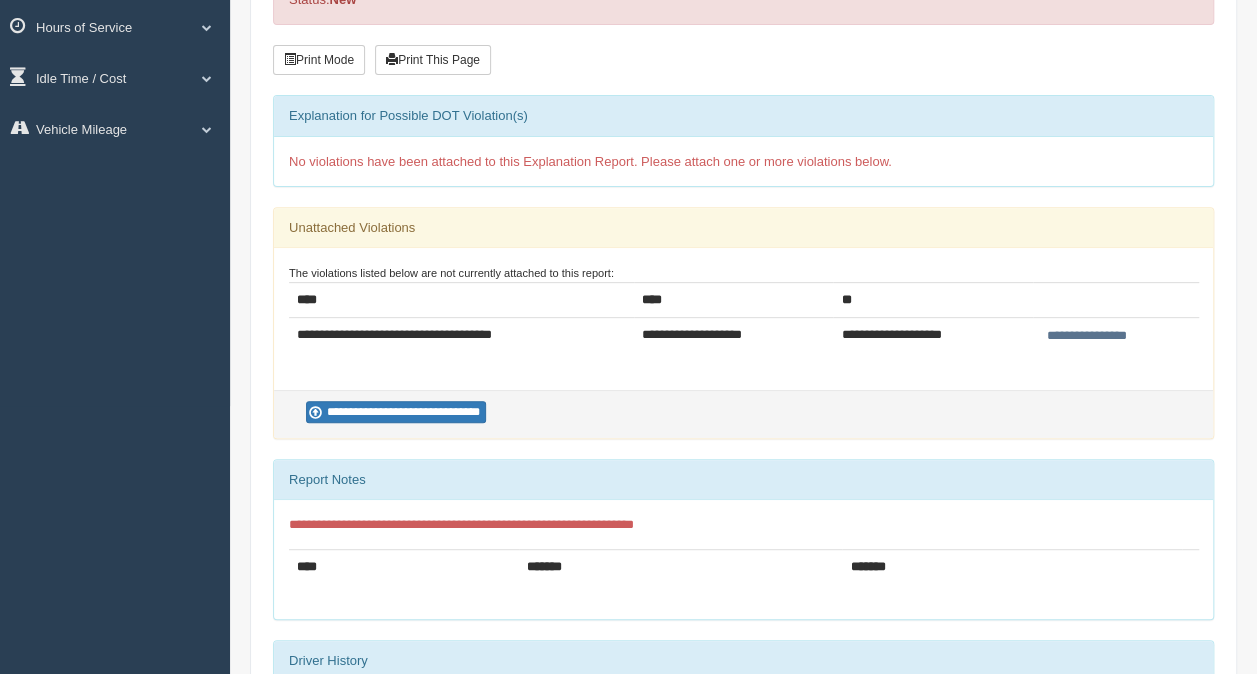 scroll, scrollTop: 300, scrollLeft: 0, axis: vertical 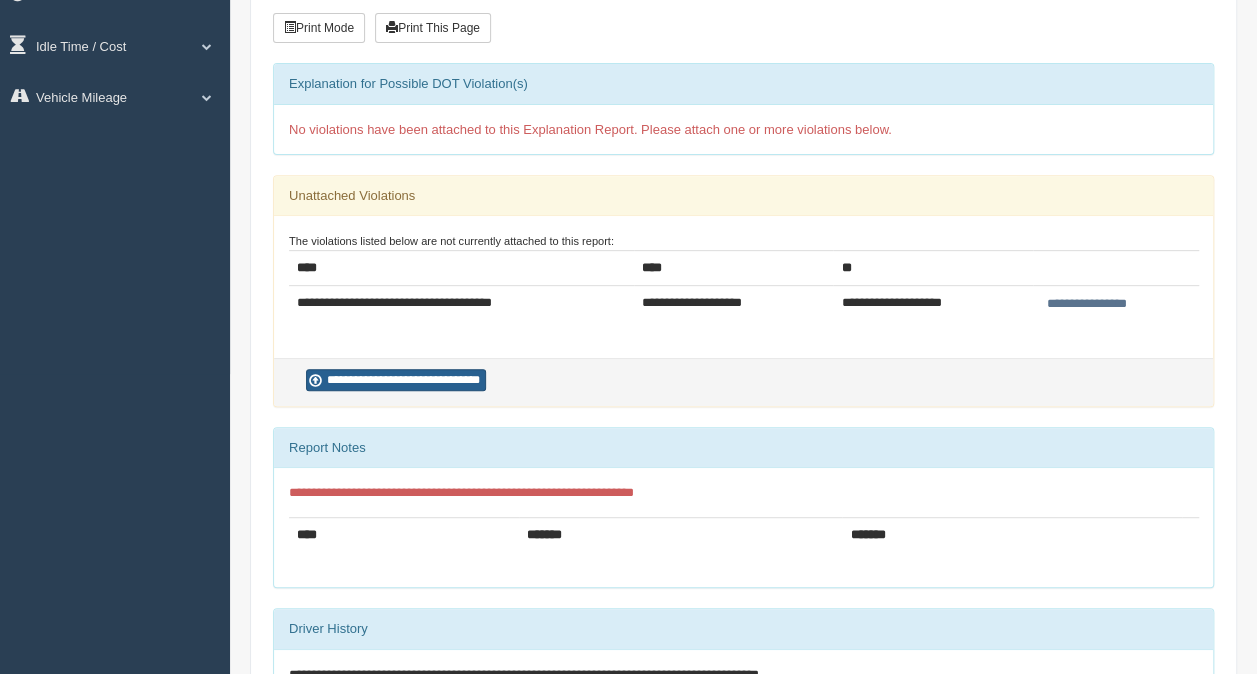 click on "**********" at bounding box center (396, 380) 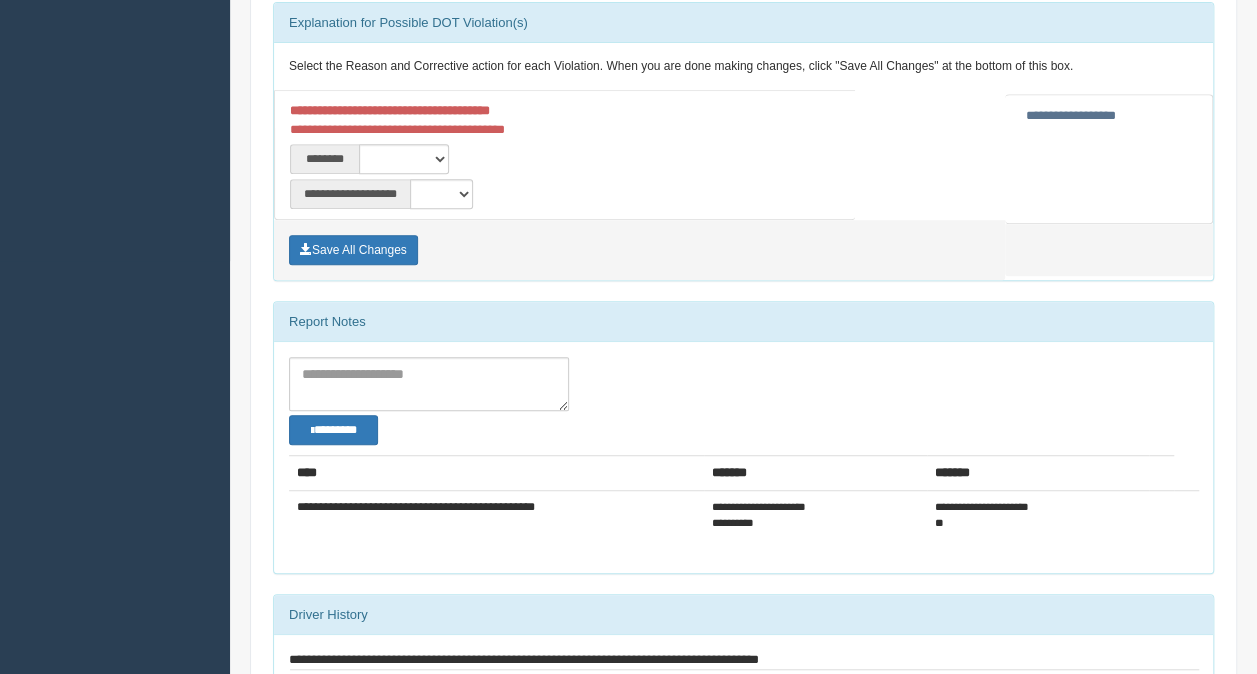 scroll, scrollTop: 300, scrollLeft: 0, axis: vertical 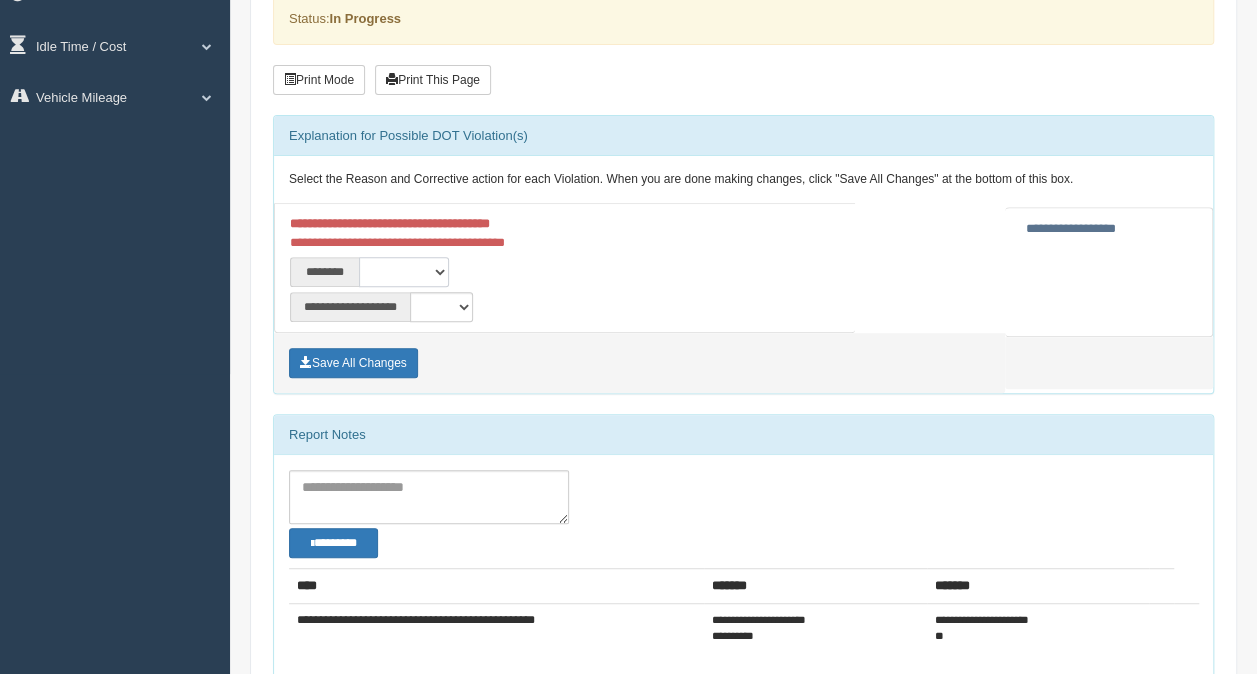 click on "**********" at bounding box center [404, 272] 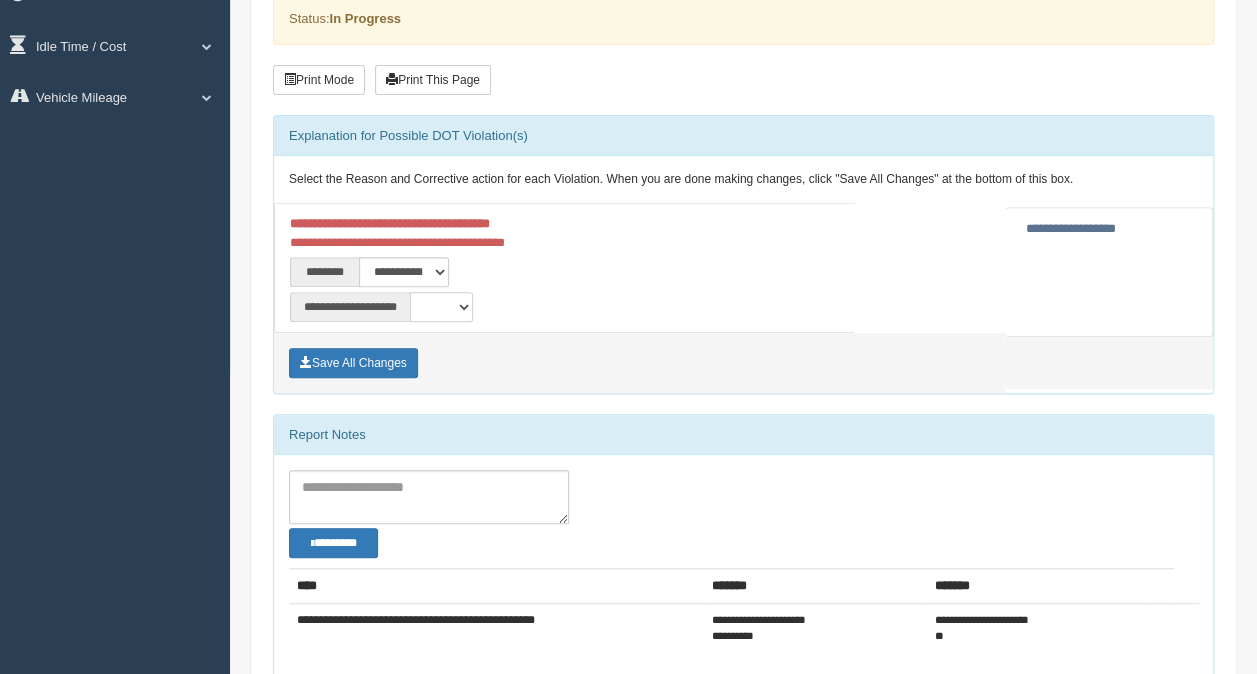 click on "**********" at bounding box center [441, 307] 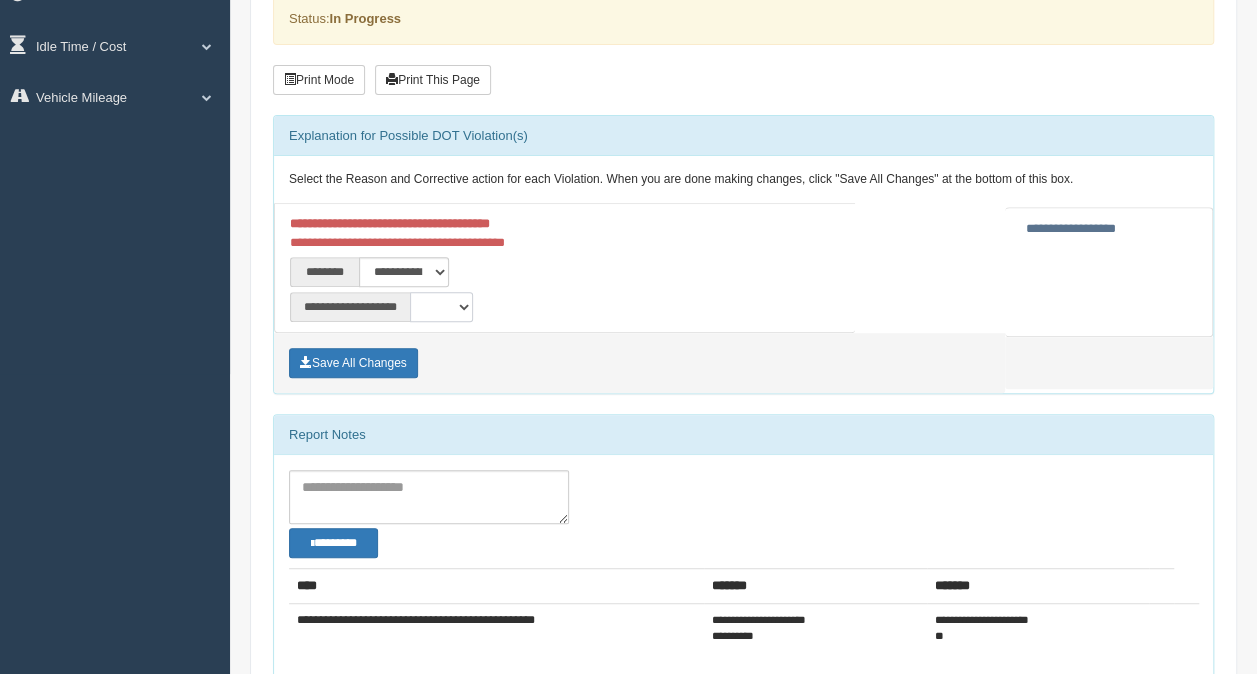 select on "*" 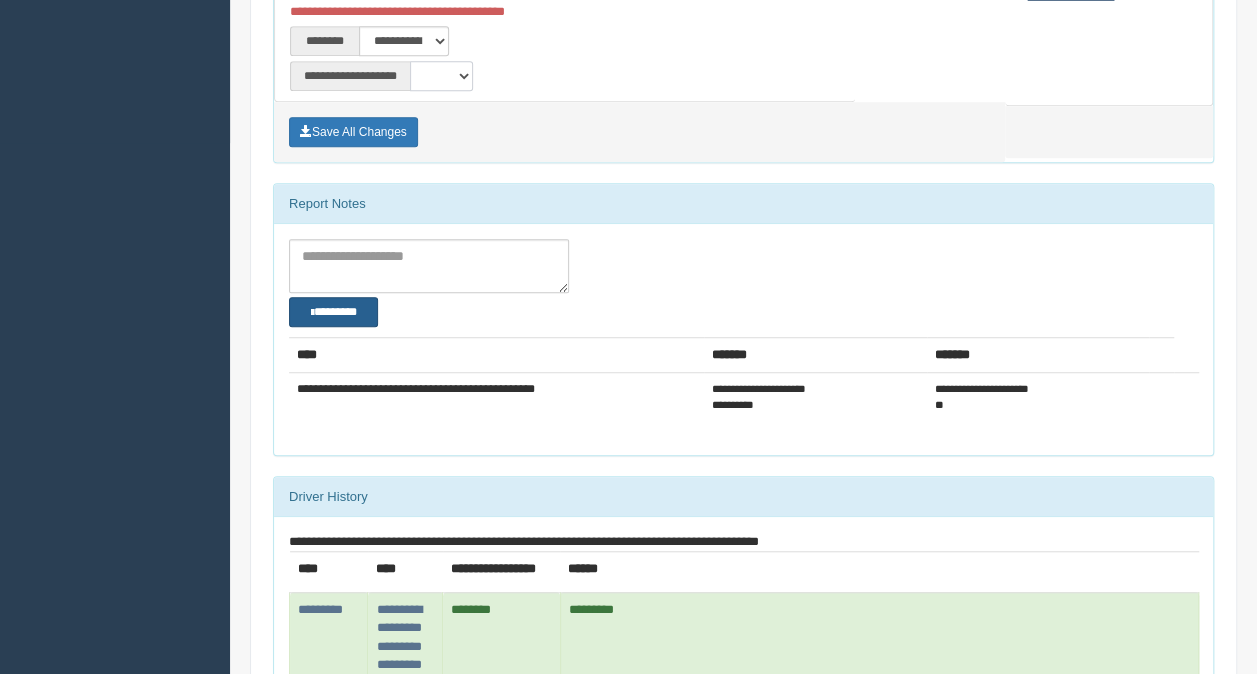 scroll, scrollTop: 500, scrollLeft: 0, axis: vertical 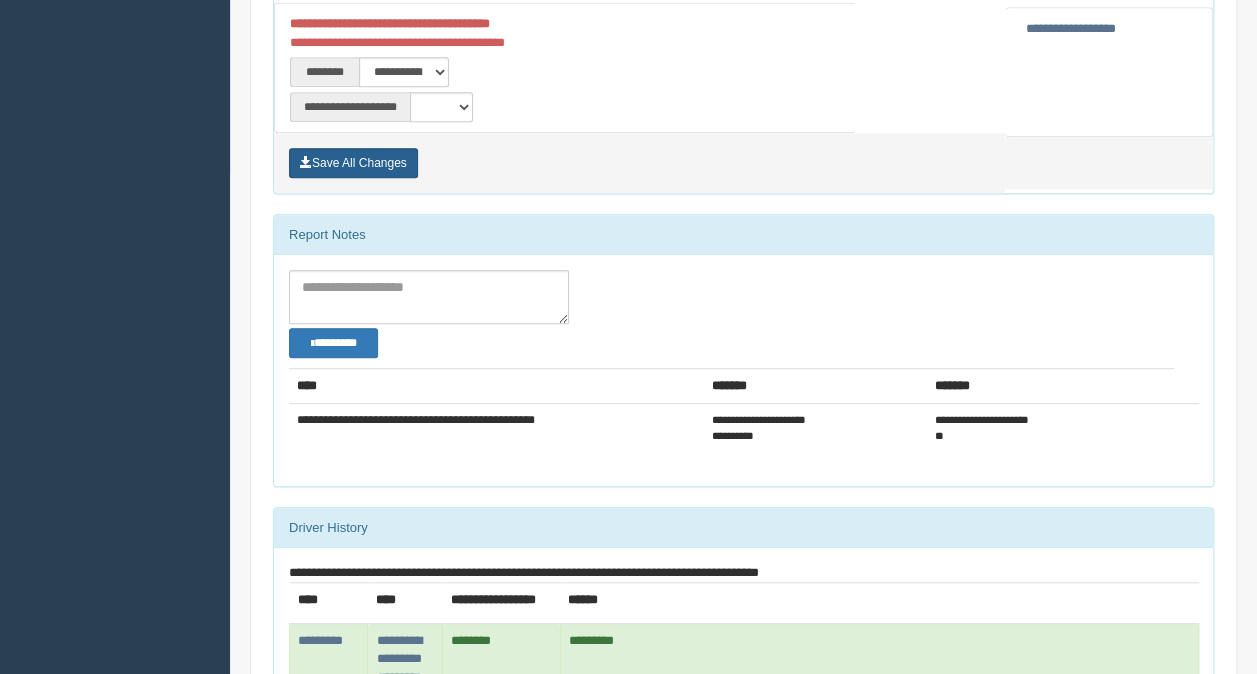 click on "Save All Changes" at bounding box center (353, 163) 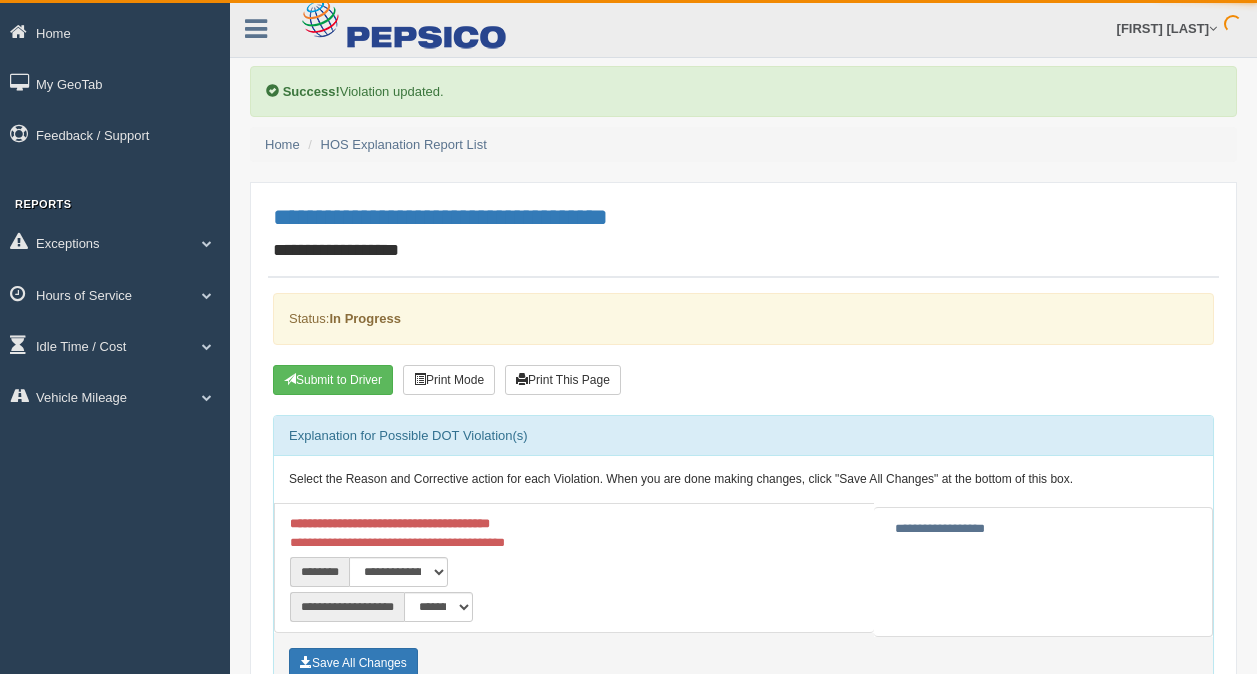 scroll, scrollTop: 0, scrollLeft: 0, axis: both 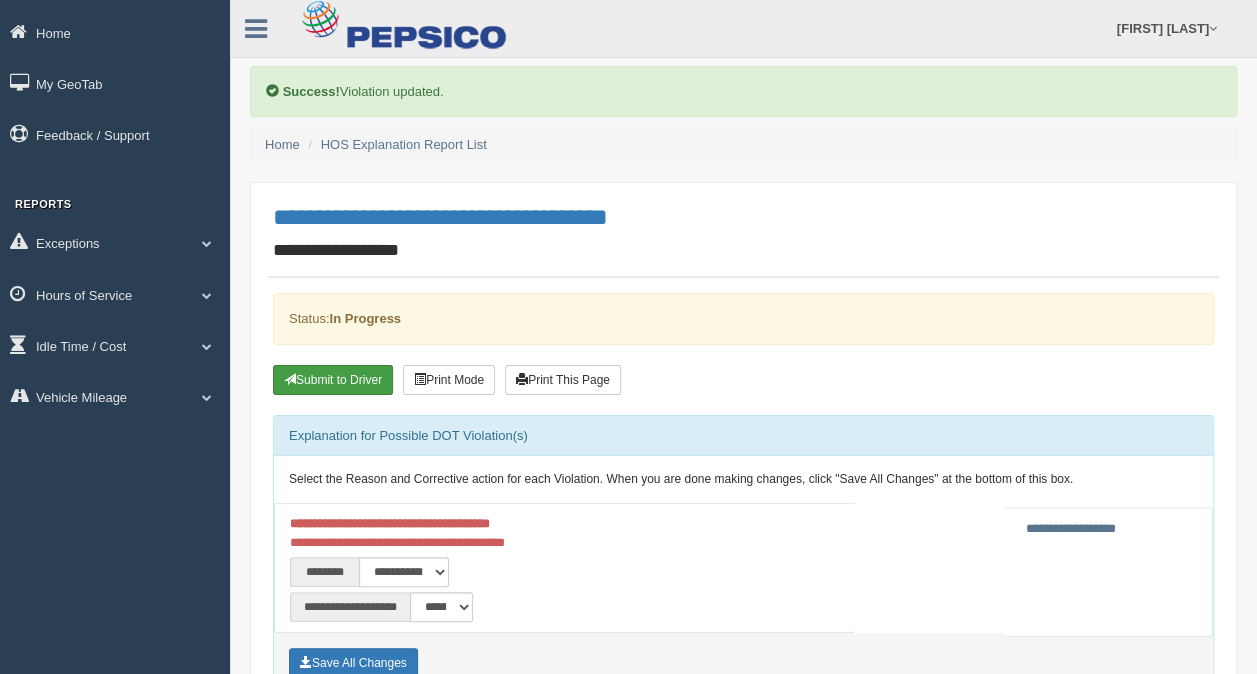 click on "Submit to Driver" at bounding box center (333, 380) 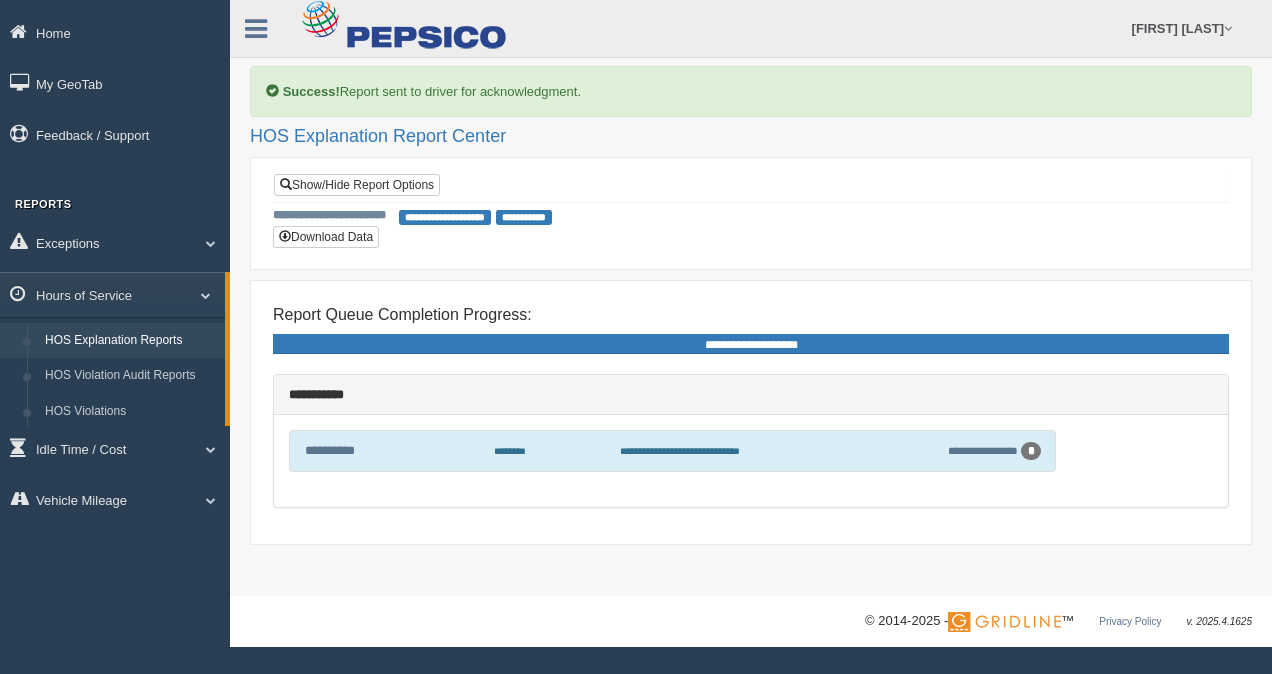 scroll, scrollTop: 0, scrollLeft: 0, axis: both 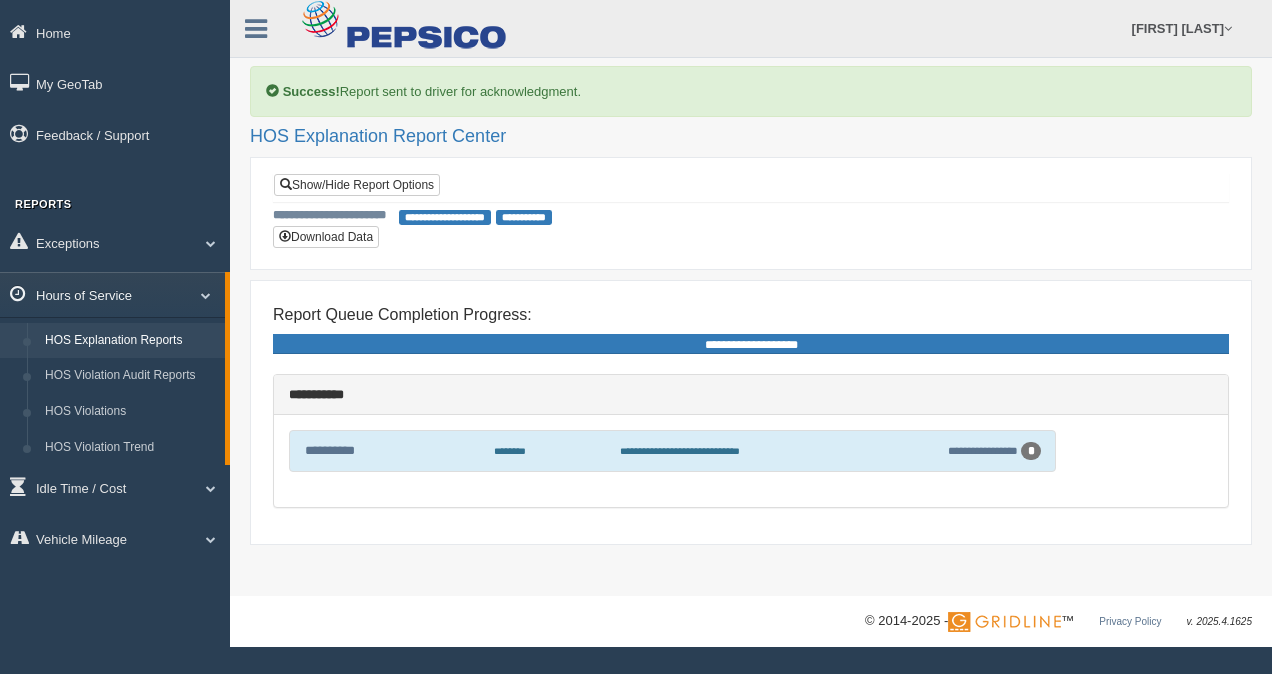 click on "Hours of Service" at bounding box center [112, 294] 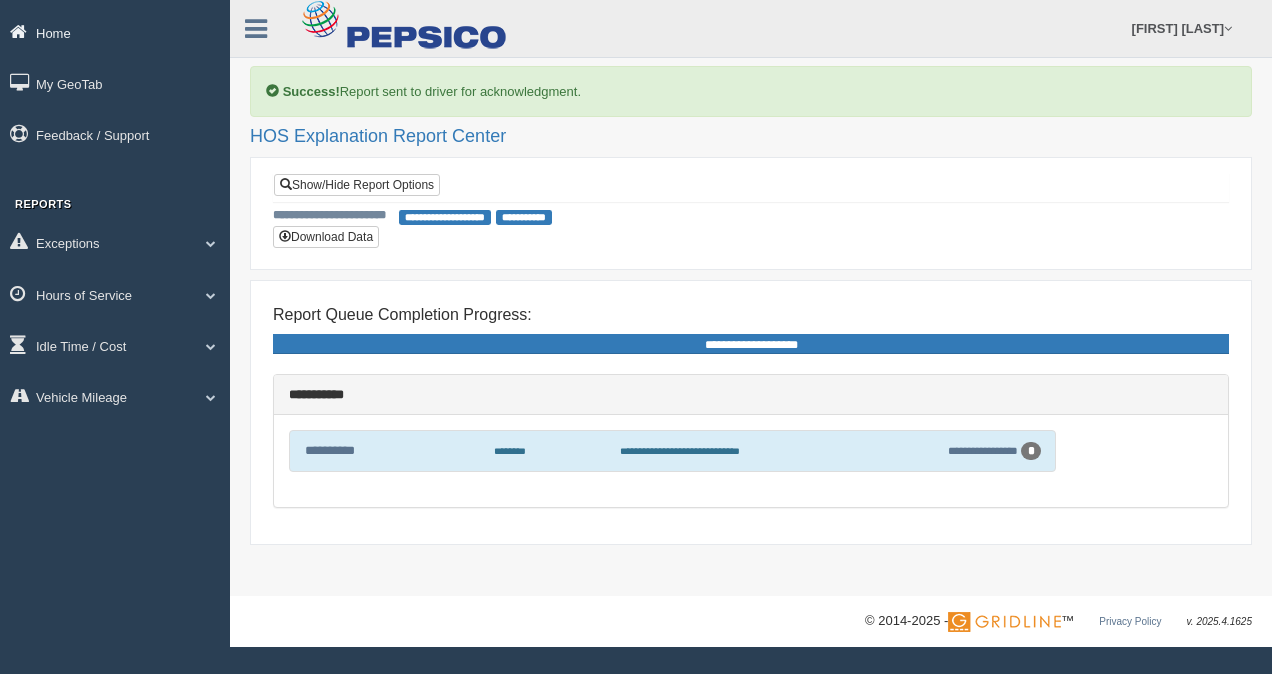 click on "Home" at bounding box center [115, 32] 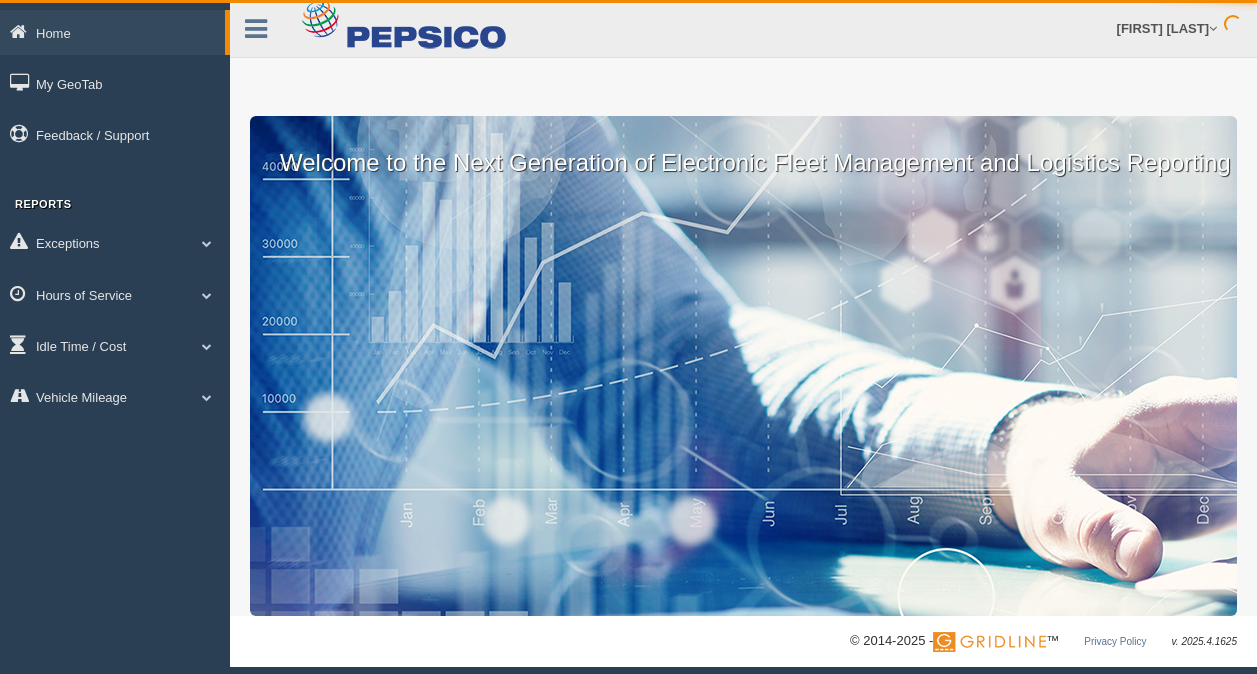 scroll, scrollTop: 0, scrollLeft: 0, axis: both 